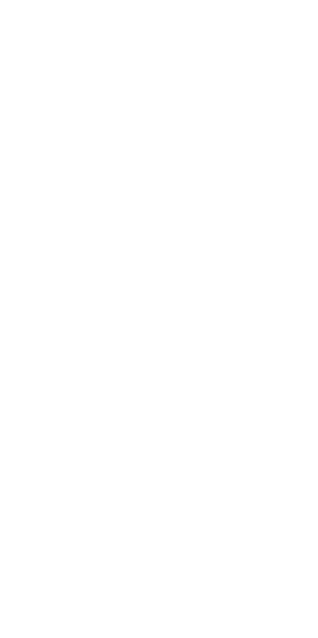 scroll, scrollTop: 0, scrollLeft: 0, axis: both 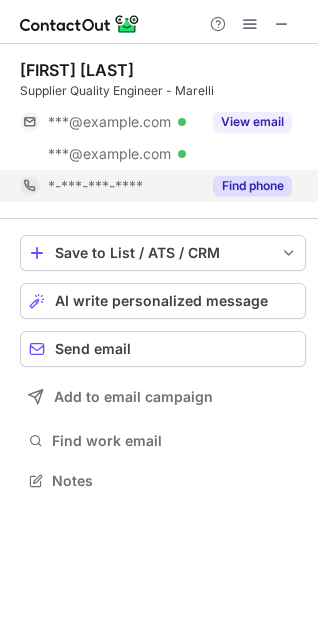 click on "Find phone" at bounding box center [252, 186] 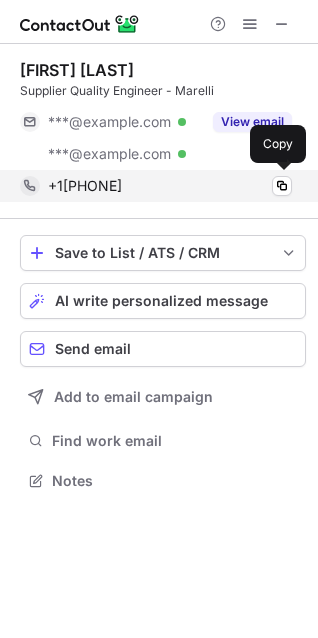 copy on "4239423055" 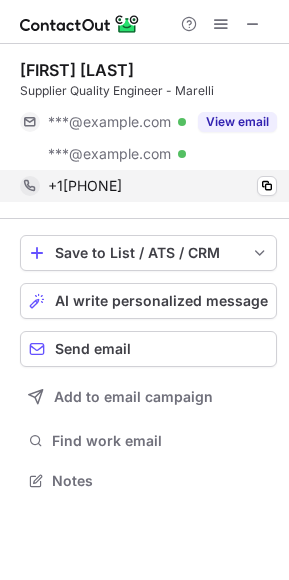 scroll, scrollTop: 10, scrollLeft: 10, axis: both 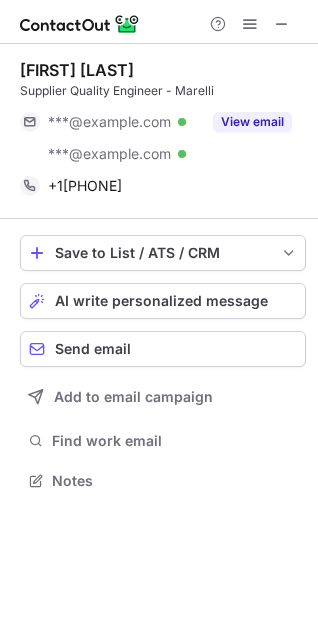 click on "Save to List / ATS / CRM List Select Lever Connect Greenhouse Connect Salesforce Connect Hubspot Connect Bullhorn Connect Zapier (100+ Applications) Connect Request a new integration AI write personalized message Send email Add to email campaign Find work email Notes" at bounding box center [163, 365] 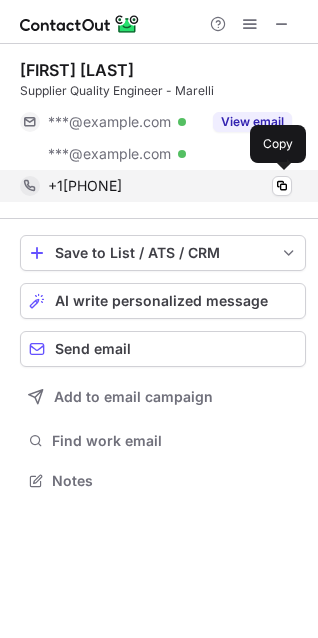 copy on "4239423055" 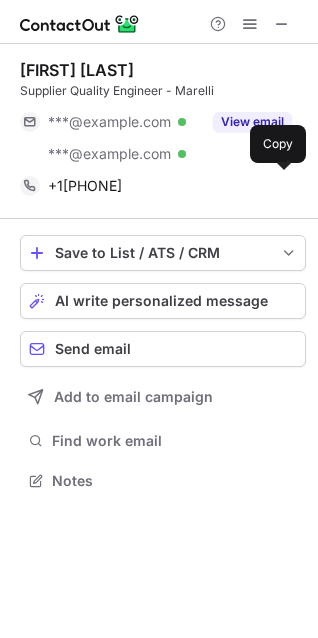 copy on "4239423055" 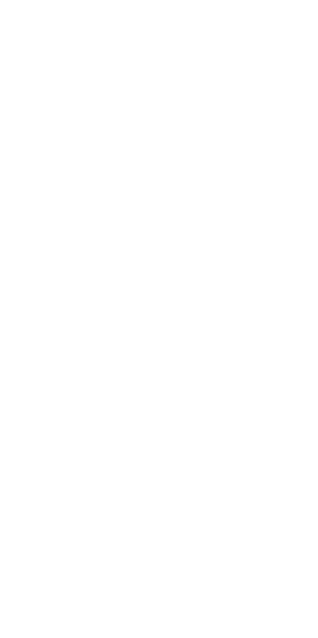 scroll, scrollTop: 0, scrollLeft: 0, axis: both 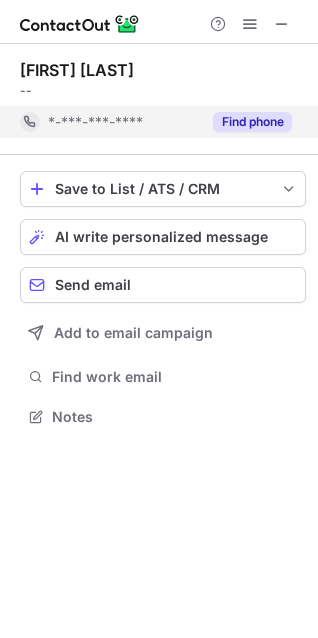 click on "Find phone" at bounding box center [252, 122] 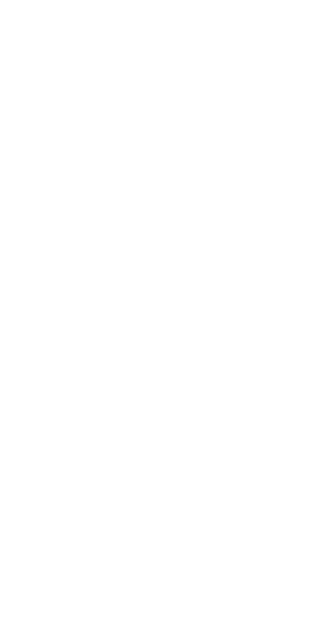 scroll, scrollTop: 0, scrollLeft: 0, axis: both 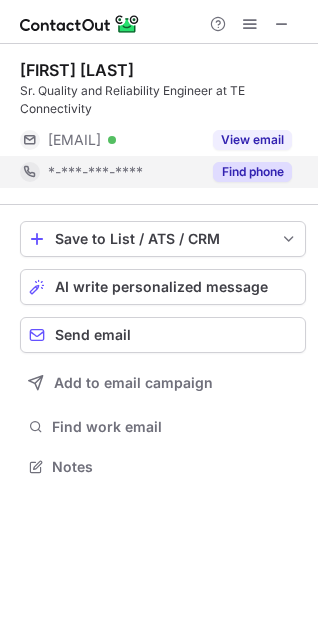 click on "Find phone" at bounding box center (246, 172) 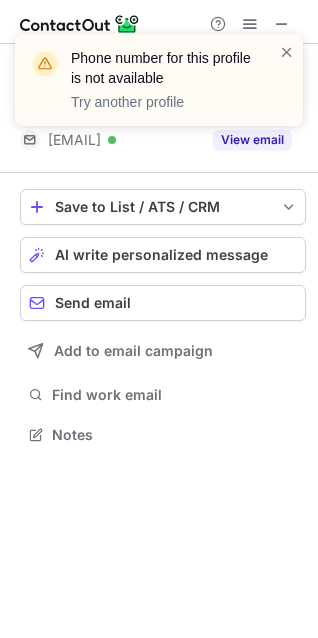 scroll, scrollTop: 402, scrollLeft: 318, axis: both 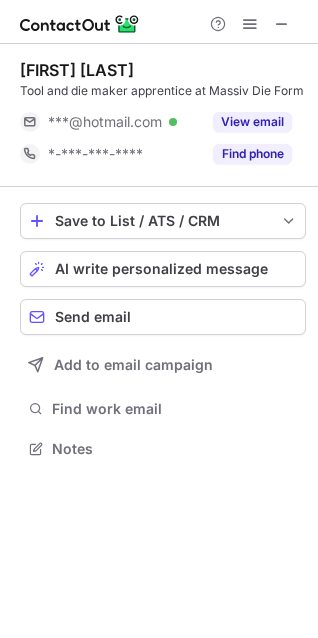 click at bounding box center (282, 24) 